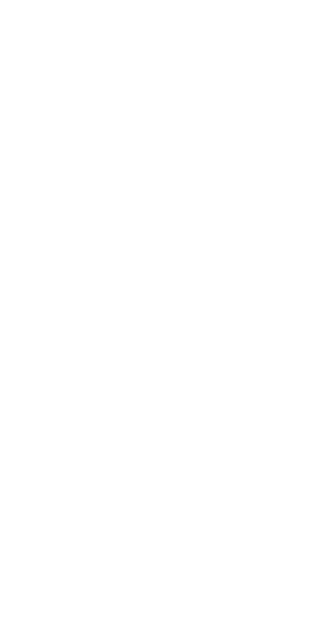 scroll, scrollTop: 0, scrollLeft: 0, axis: both 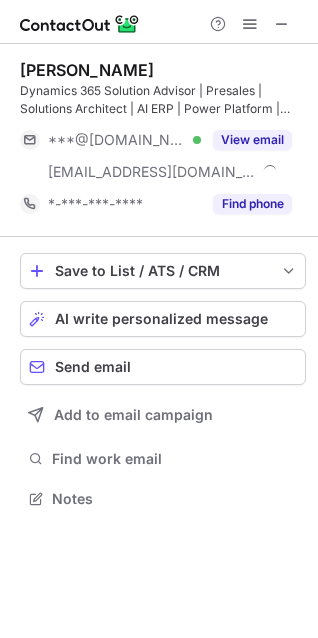drag, startPoint x: 159, startPoint y: 77, endPoint x: 19, endPoint y: 72, distance: 140.08926 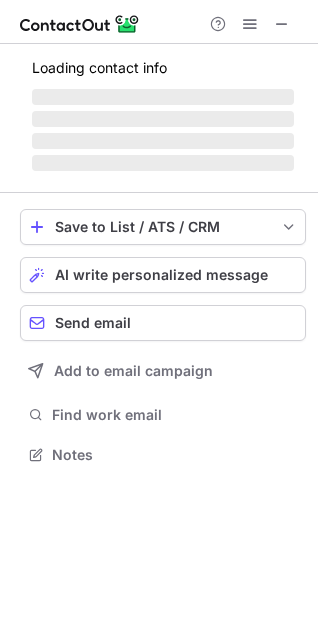 scroll, scrollTop: 440, scrollLeft: 318, axis: both 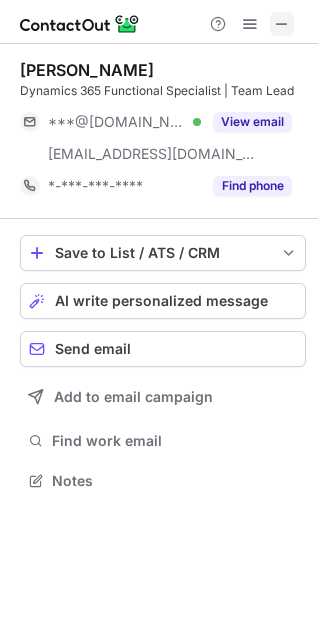 click at bounding box center [282, 24] 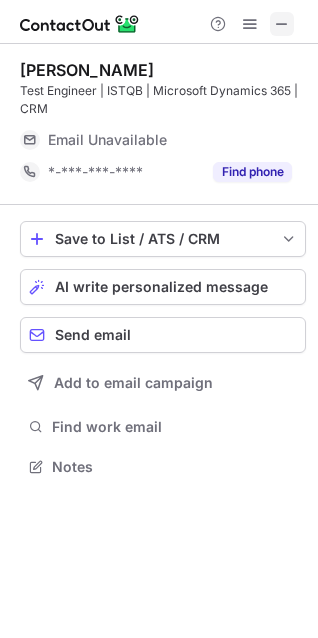 scroll, scrollTop: 452, scrollLeft: 318, axis: both 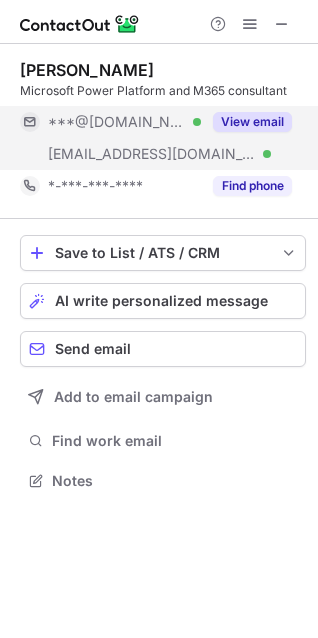 click on "View email" at bounding box center (252, 122) 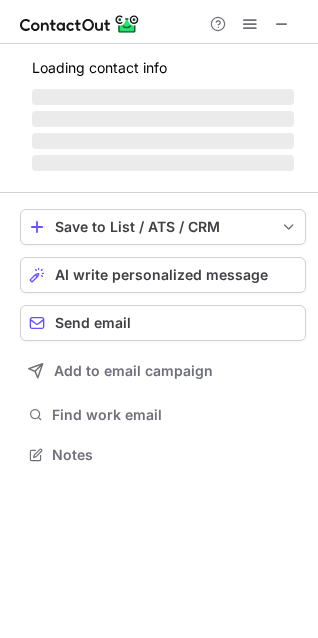 scroll, scrollTop: 440, scrollLeft: 318, axis: both 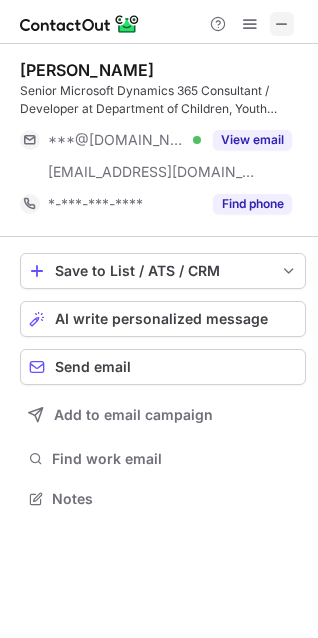 click at bounding box center [282, 24] 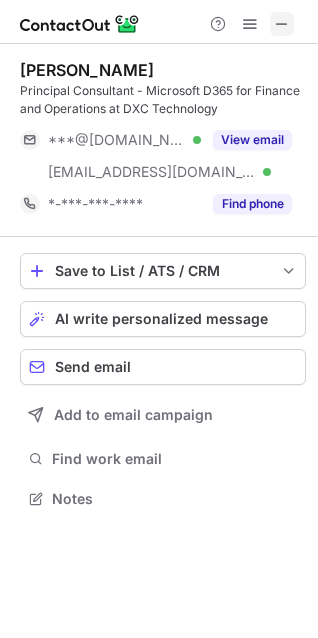 scroll, scrollTop: 440, scrollLeft: 318, axis: both 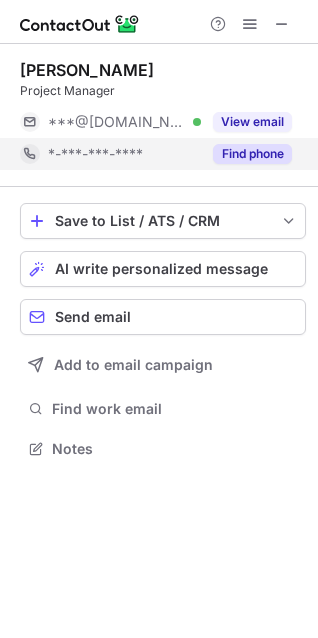 click on "Find phone" at bounding box center [252, 154] 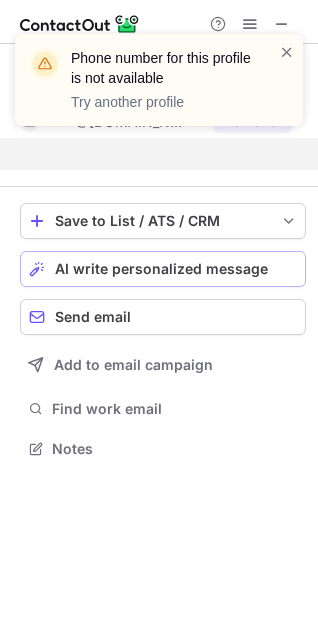 scroll, scrollTop: 402, scrollLeft: 318, axis: both 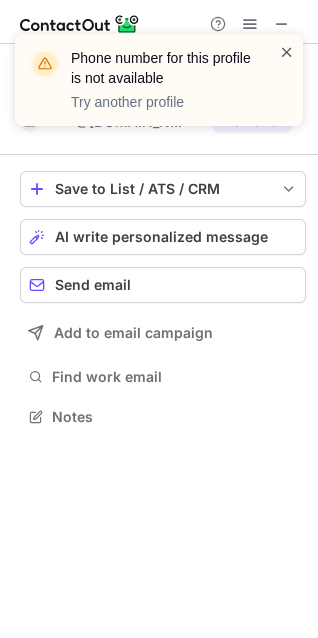 click at bounding box center (287, 52) 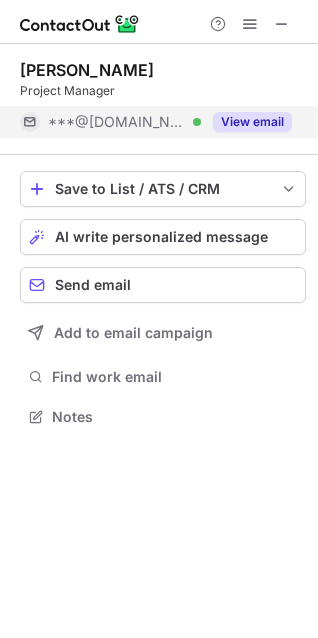 click on "View email" at bounding box center [252, 122] 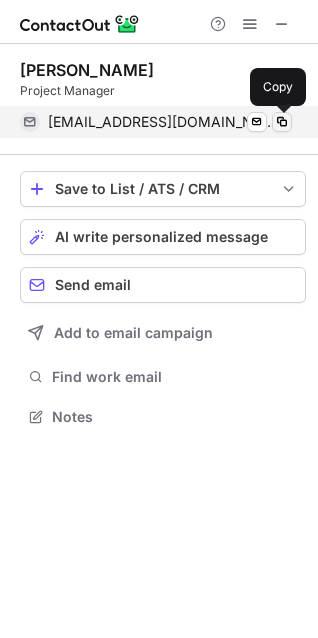 click at bounding box center (282, 122) 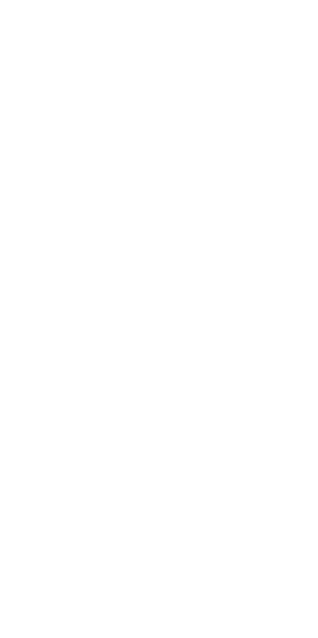 scroll, scrollTop: 0, scrollLeft: 0, axis: both 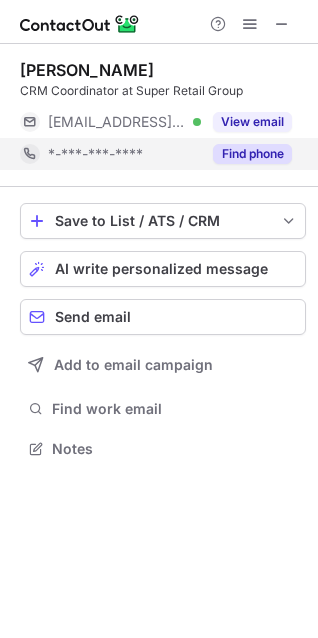 click on "Find phone" at bounding box center [252, 154] 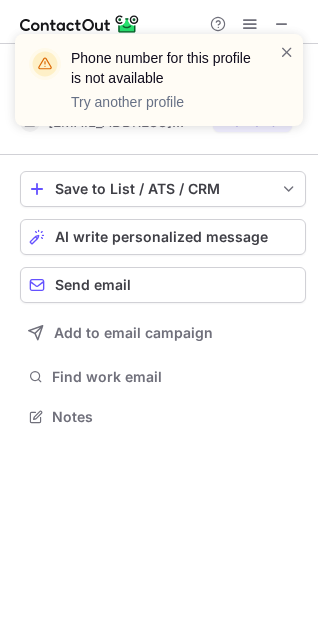 scroll, scrollTop: 402, scrollLeft: 318, axis: both 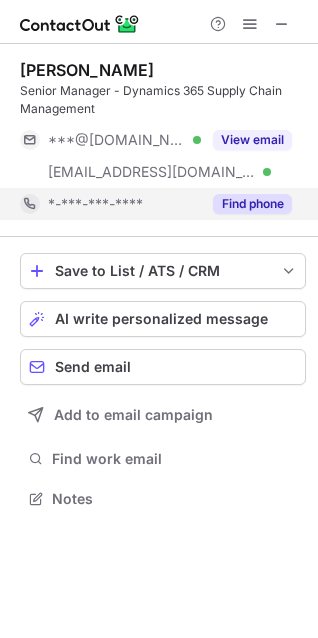 click on "Find phone" at bounding box center (246, 204) 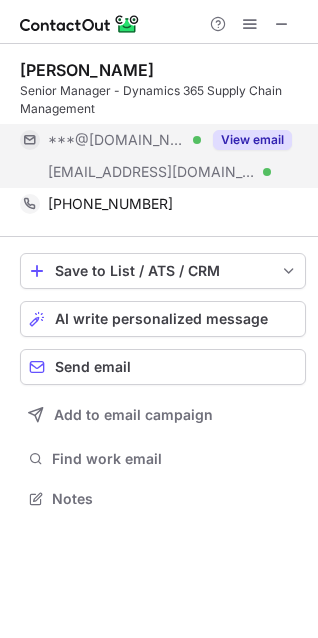 click on "View email" at bounding box center [252, 140] 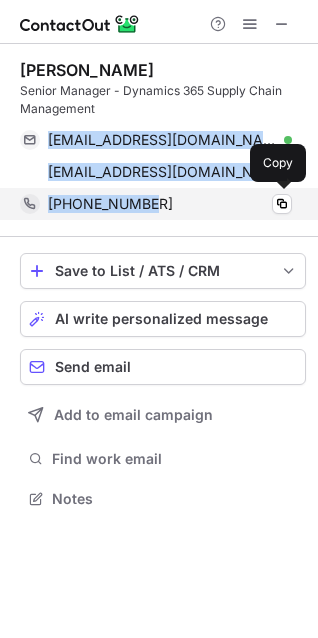 drag, startPoint x: 40, startPoint y: 128, endPoint x: 180, endPoint y: 202, distance: 158.35403 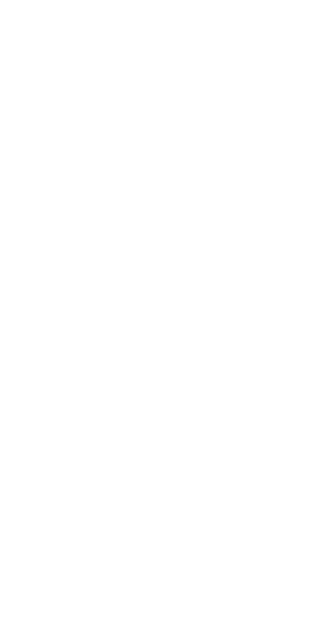 scroll, scrollTop: 0, scrollLeft: 0, axis: both 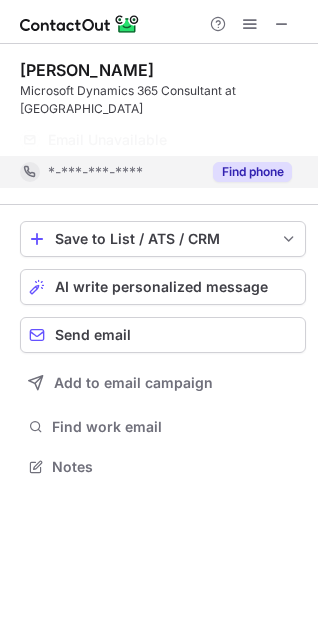 click on "Find phone" at bounding box center (246, 172) 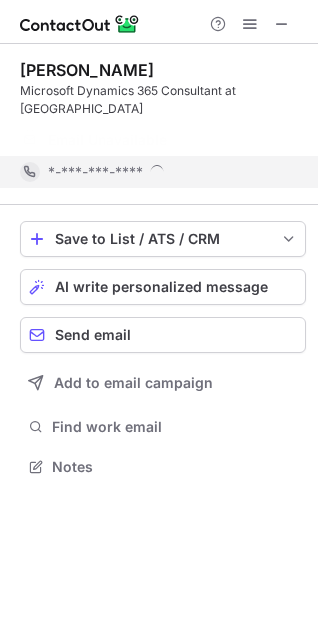 scroll, scrollTop: 402, scrollLeft: 318, axis: both 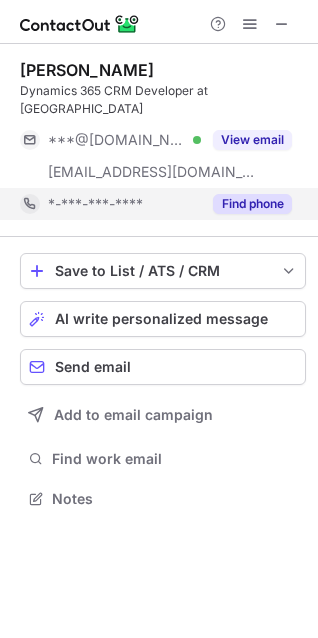 click on "Find phone" at bounding box center [252, 204] 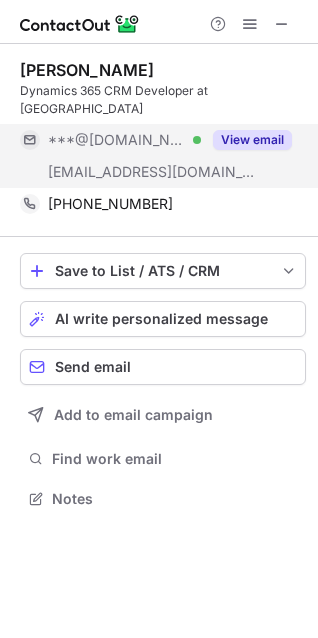 click on "View email" at bounding box center (252, 140) 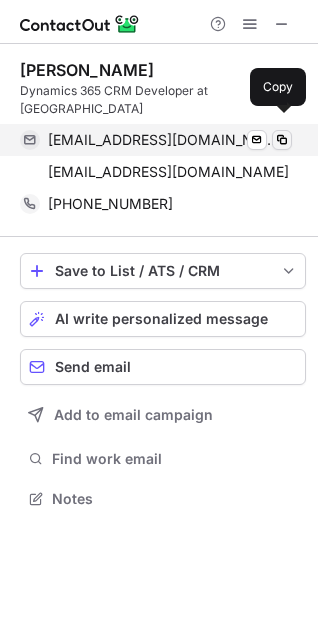 click at bounding box center [282, 140] 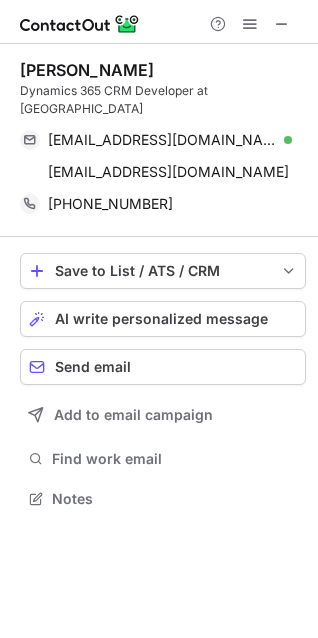 drag, startPoint x: 14, startPoint y: 68, endPoint x: 169, endPoint y: 59, distance: 155.26108 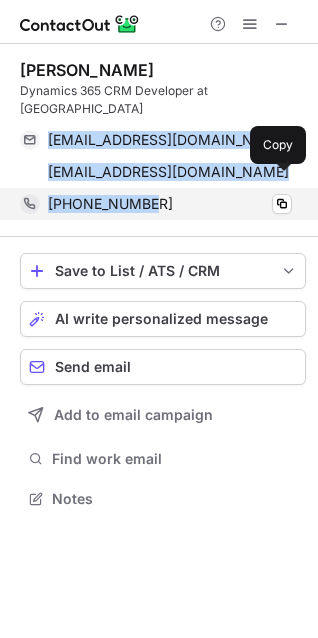 drag, startPoint x: 40, startPoint y: 105, endPoint x: 165, endPoint y: 183, distance: 147.33974 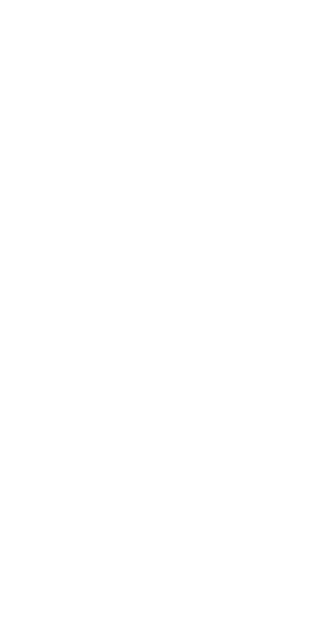 scroll, scrollTop: 0, scrollLeft: 0, axis: both 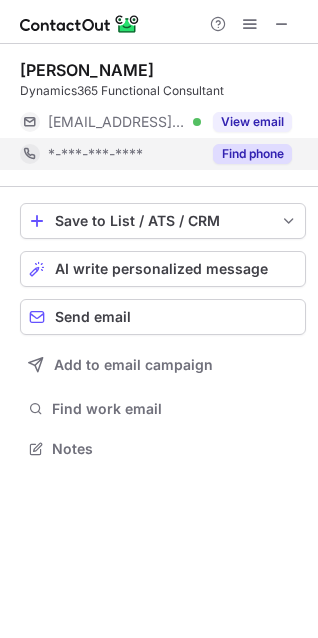 click on "Find phone" at bounding box center (246, 154) 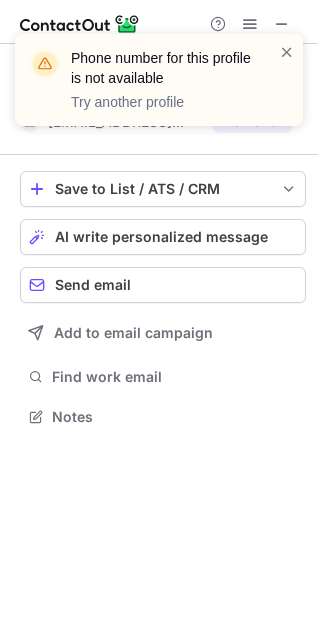 scroll, scrollTop: 402, scrollLeft: 318, axis: both 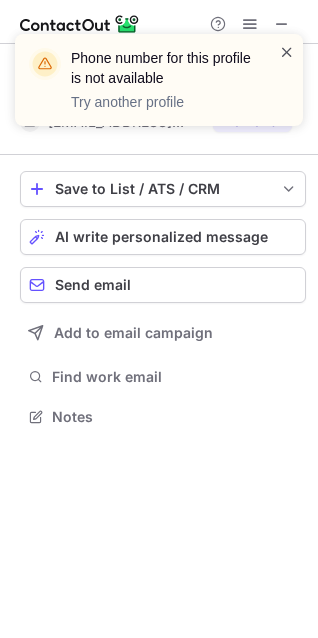 click at bounding box center [287, 52] 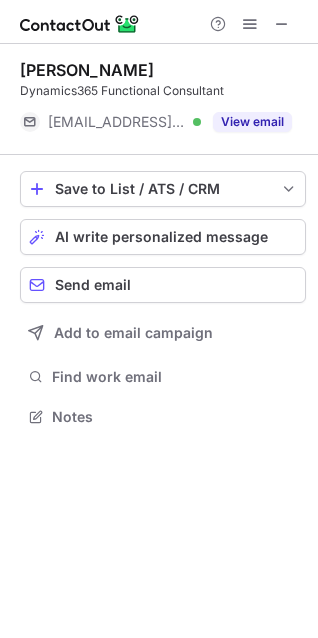 click at bounding box center (287, 52) 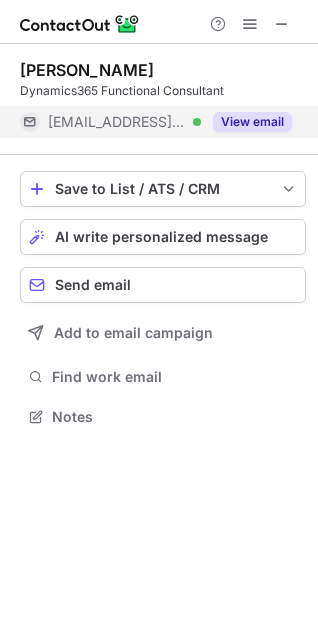 click on "View email" at bounding box center [252, 122] 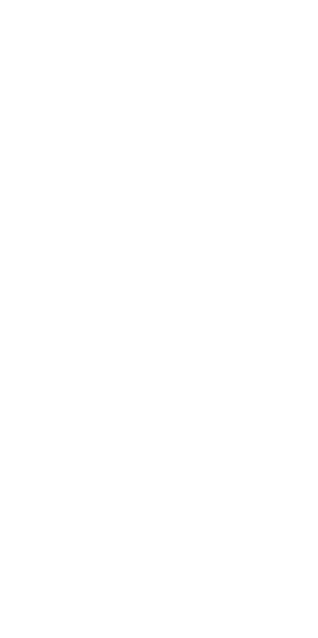 scroll, scrollTop: 0, scrollLeft: 0, axis: both 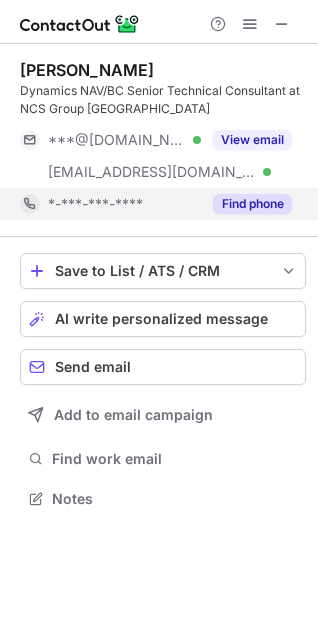 click on "Find phone" at bounding box center [252, 204] 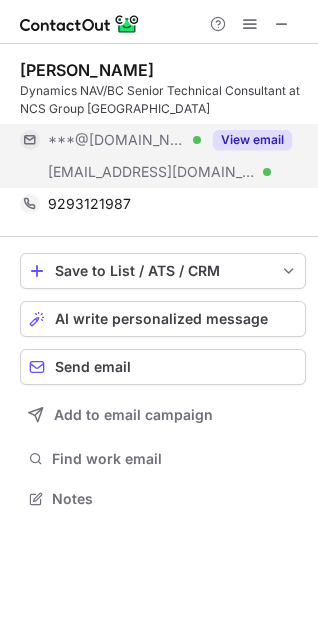 click on "View email" at bounding box center (252, 140) 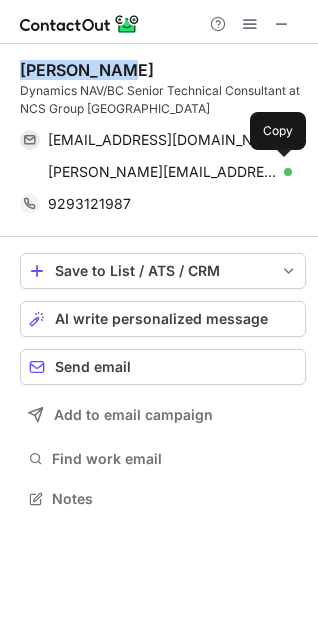 drag, startPoint x: 138, startPoint y: 69, endPoint x: -1, endPoint y: 70, distance: 139.0036 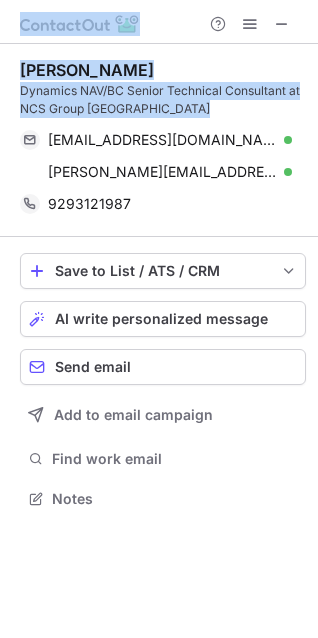 drag, startPoint x: 45, startPoint y: 128, endPoint x: -30, endPoint y: 57, distance: 103.27633 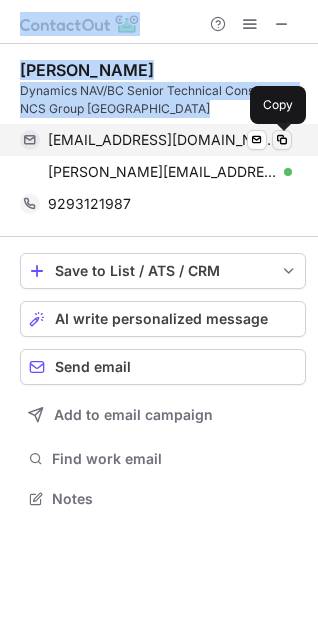 click at bounding box center [282, 140] 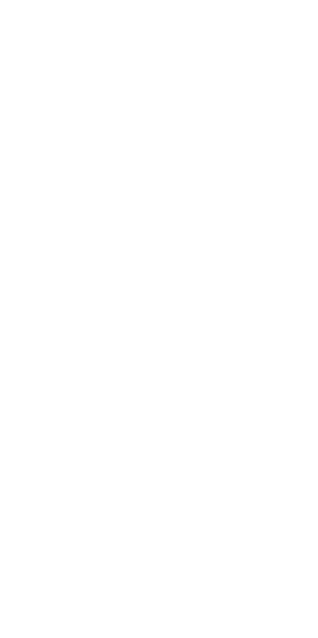scroll, scrollTop: 0, scrollLeft: 0, axis: both 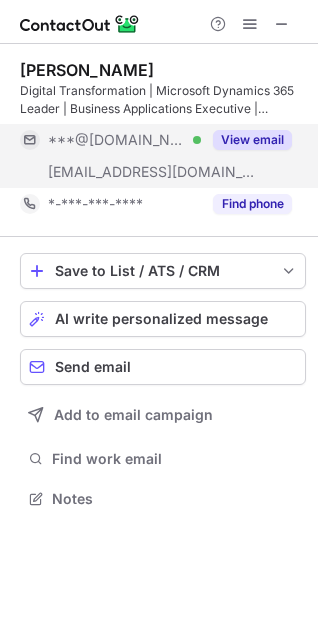 click on "View email" at bounding box center [252, 140] 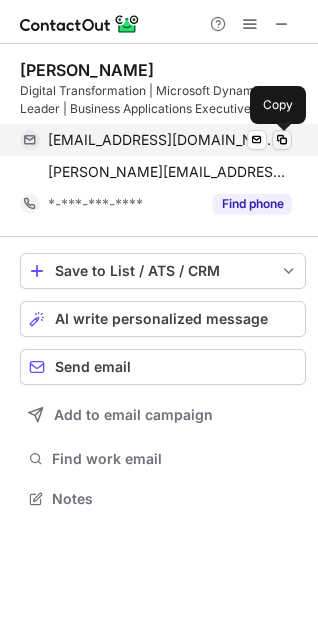 click at bounding box center (282, 140) 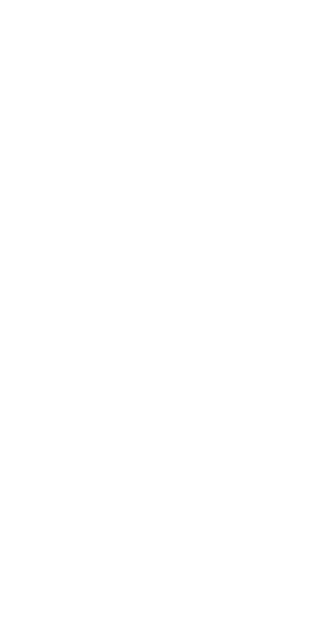 scroll, scrollTop: 0, scrollLeft: 0, axis: both 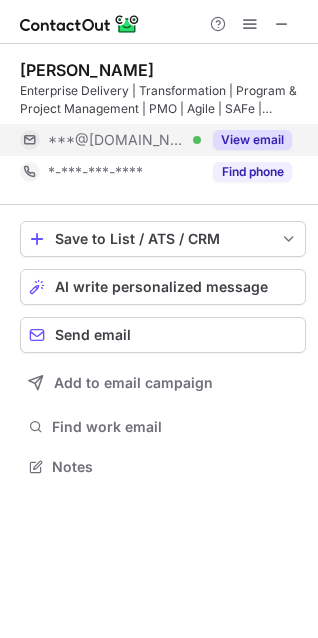 click on "View email" at bounding box center (252, 140) 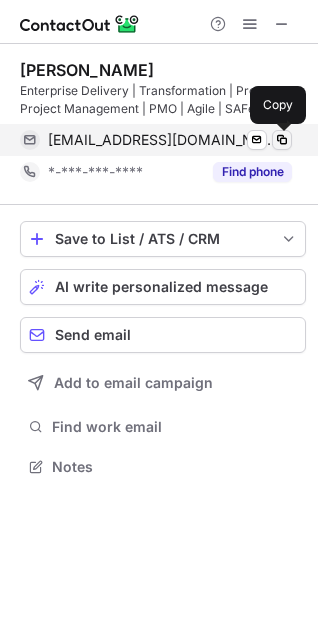 click at bounding box center (282, 140) 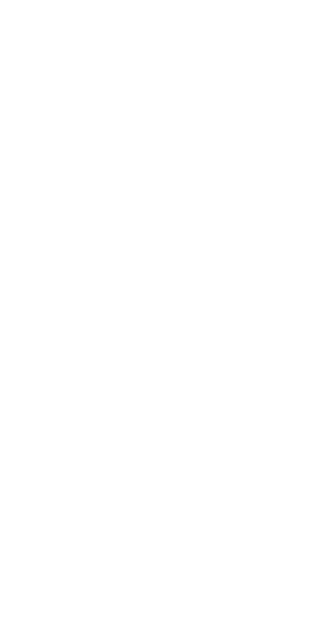 scroll, scrollTop: 0, scrollLeft: 0, axis: both 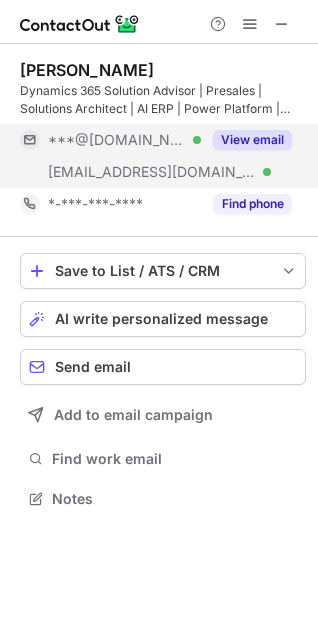 click on "View email" at bounding box center [246, 140] 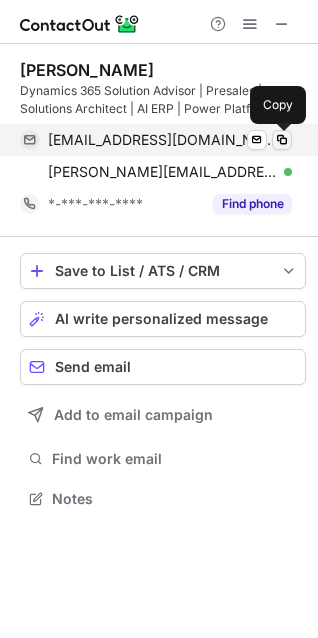 click at bounding box center [282, 140] 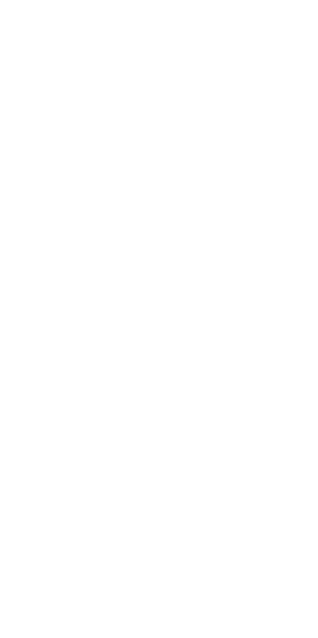 scroll, scrollTop: 0, scrollLeft: 0, axis: both 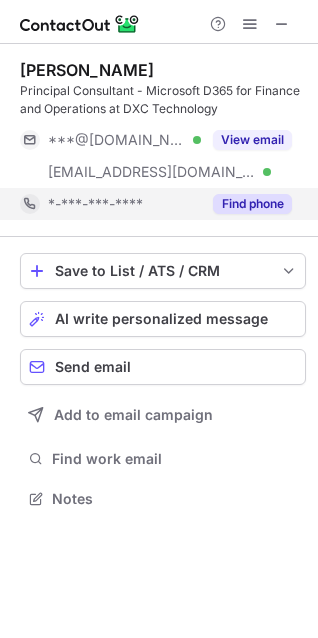 click on "Find phone" at bounding box center [252, 204] 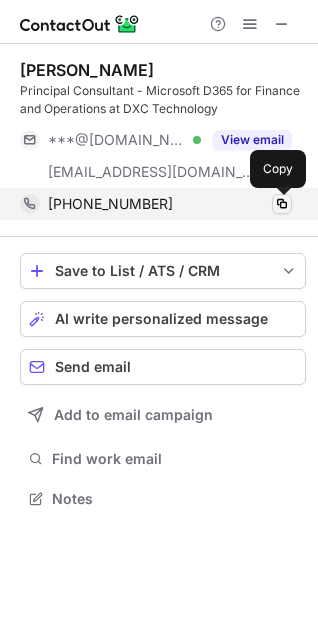 click at bounding box center [282, 204] 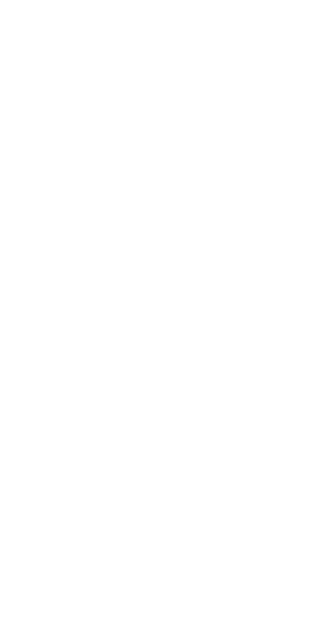 scroll, scrollTop: 0, scrollLeft: 0, axis: both 